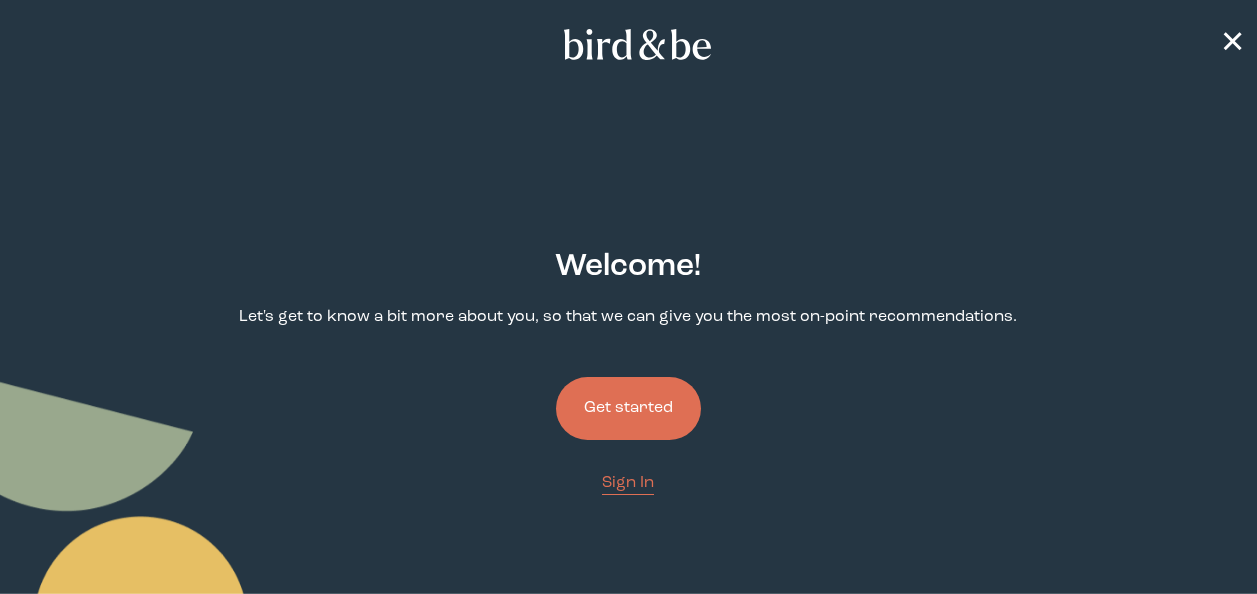 scroll, scrollTop: 0, scrollLeft: 0, axis: both 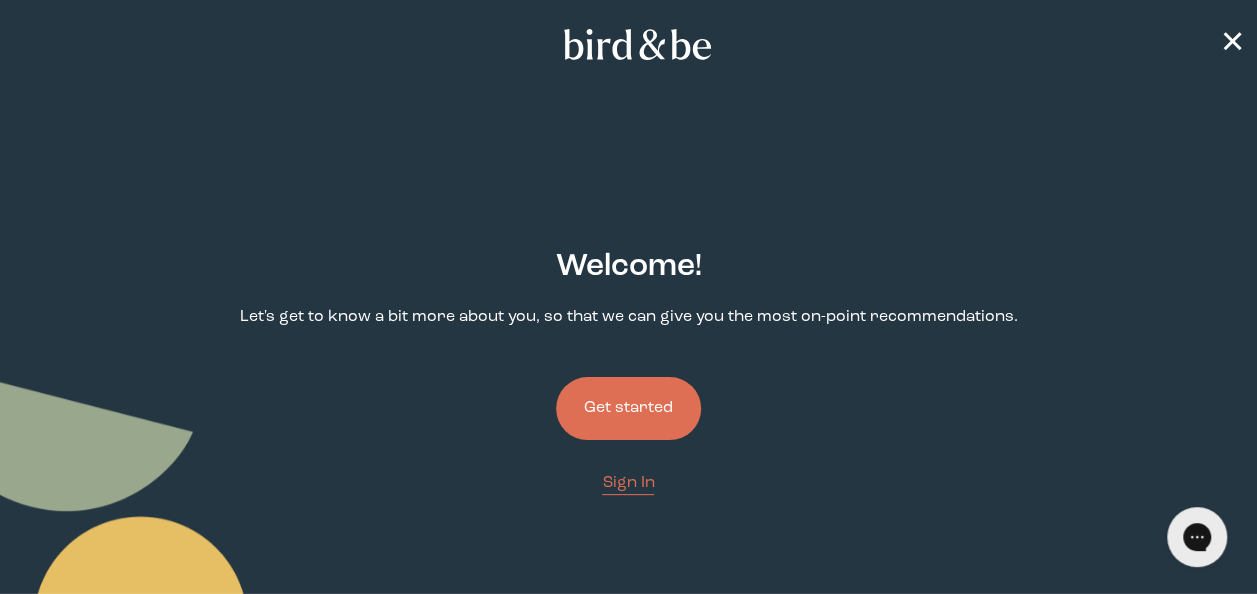 click on "Get started" at bounding box center [628, 408] 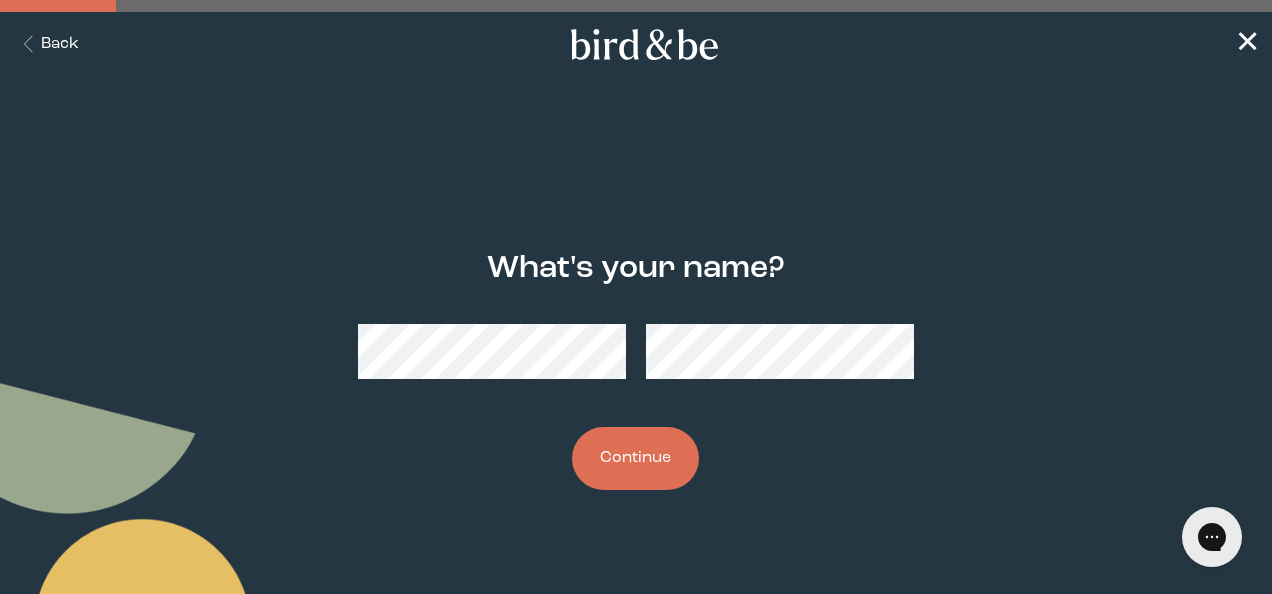 type 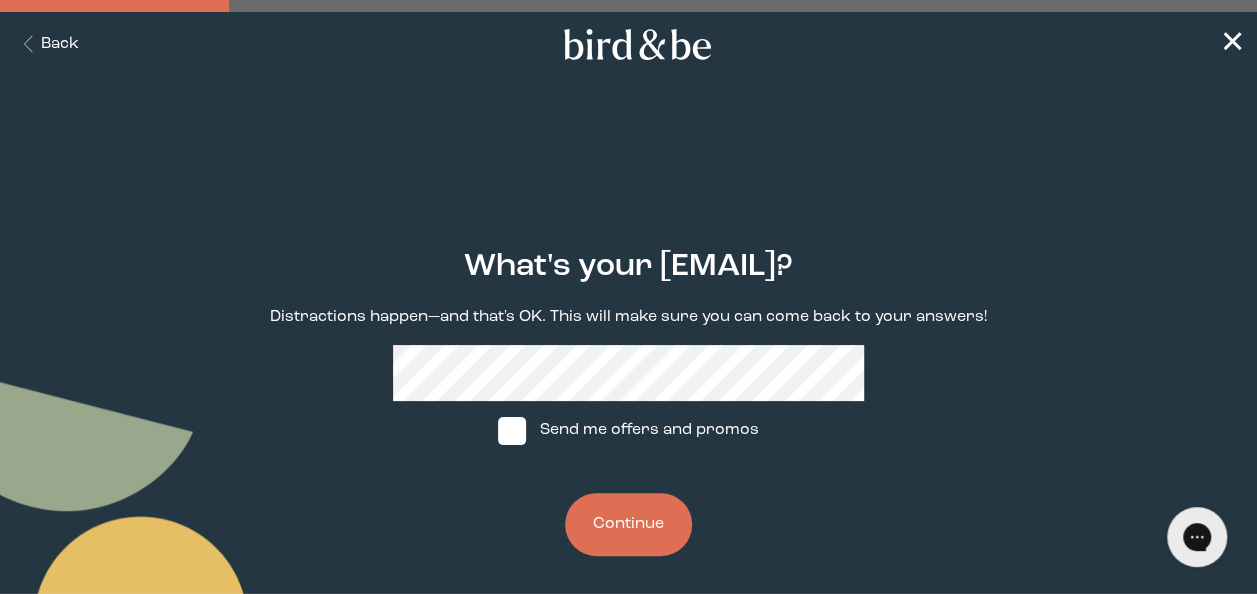 click on "Continue" at bounding box center (628, 524) 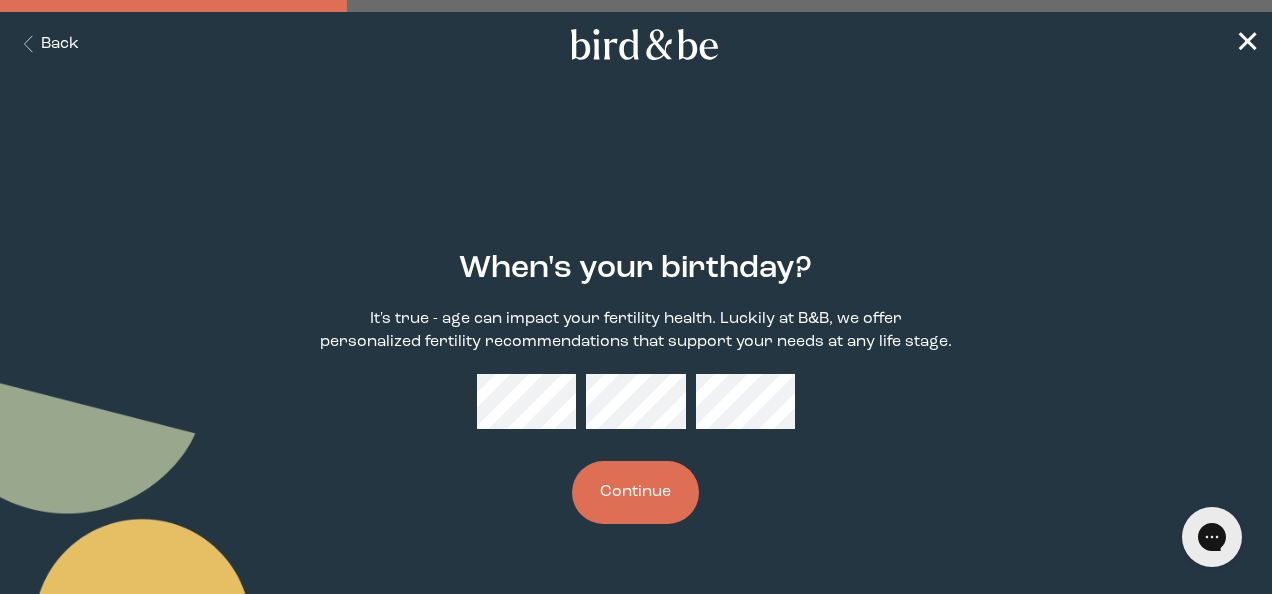 click on "Continue" at bounding box center (635, 492) 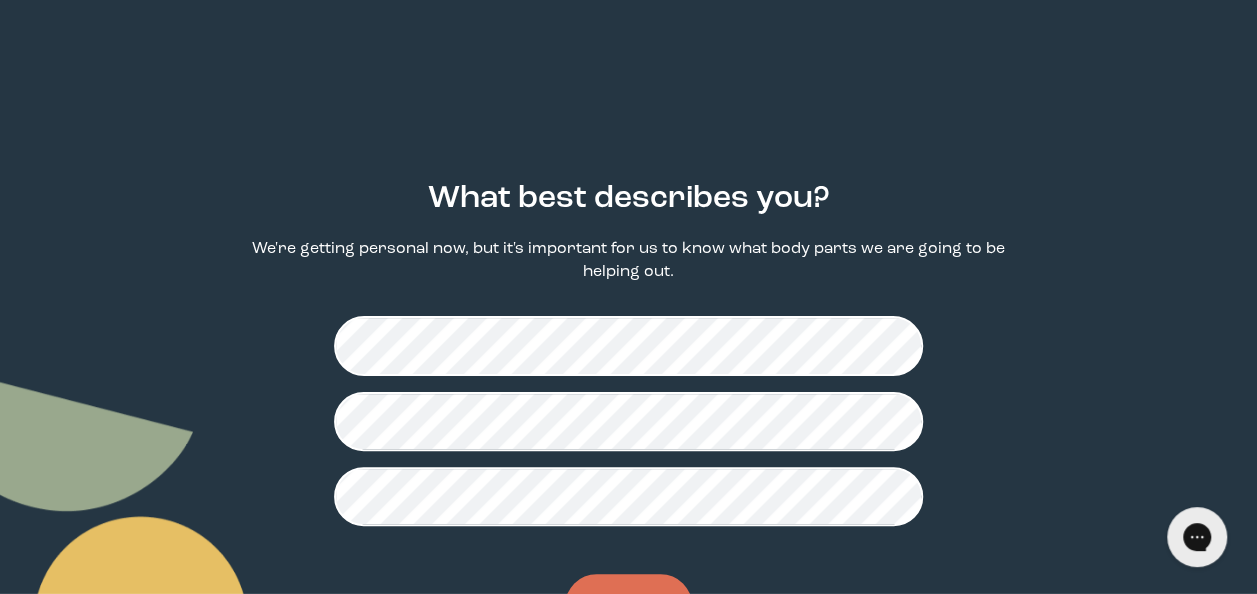 scroll, scrollTop: 100, scrollLeft: 0, axis: vertical 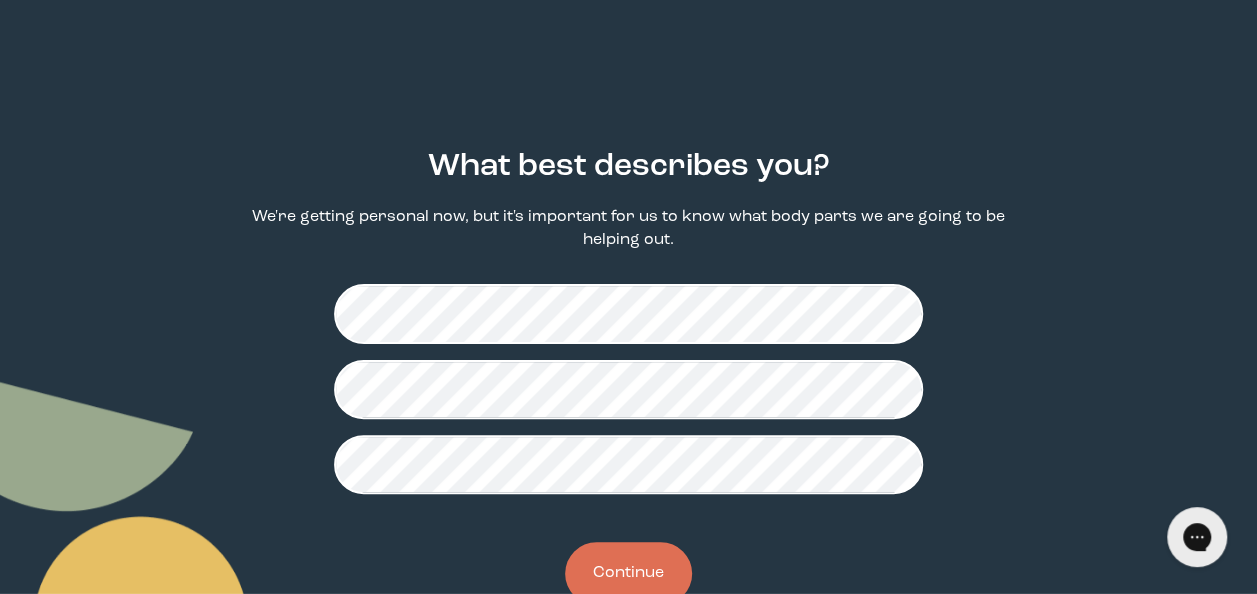 click on "Continue" at bounding box center (628, 573) 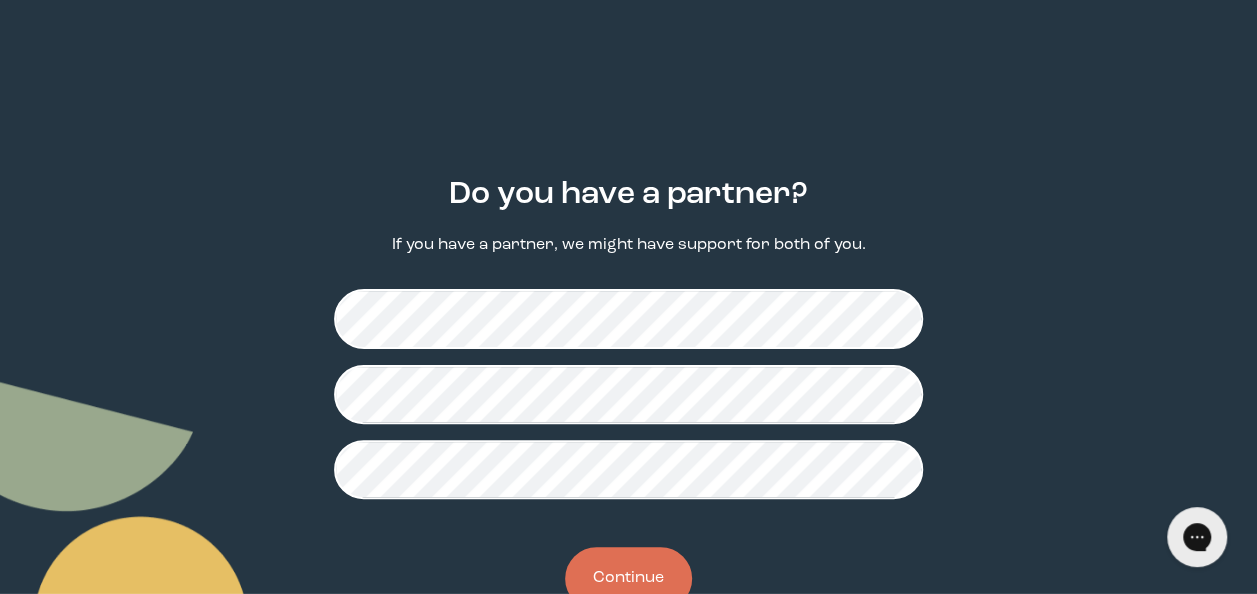 scroll, scrollTop: 100, scrollLeft: 0, axis: vertical 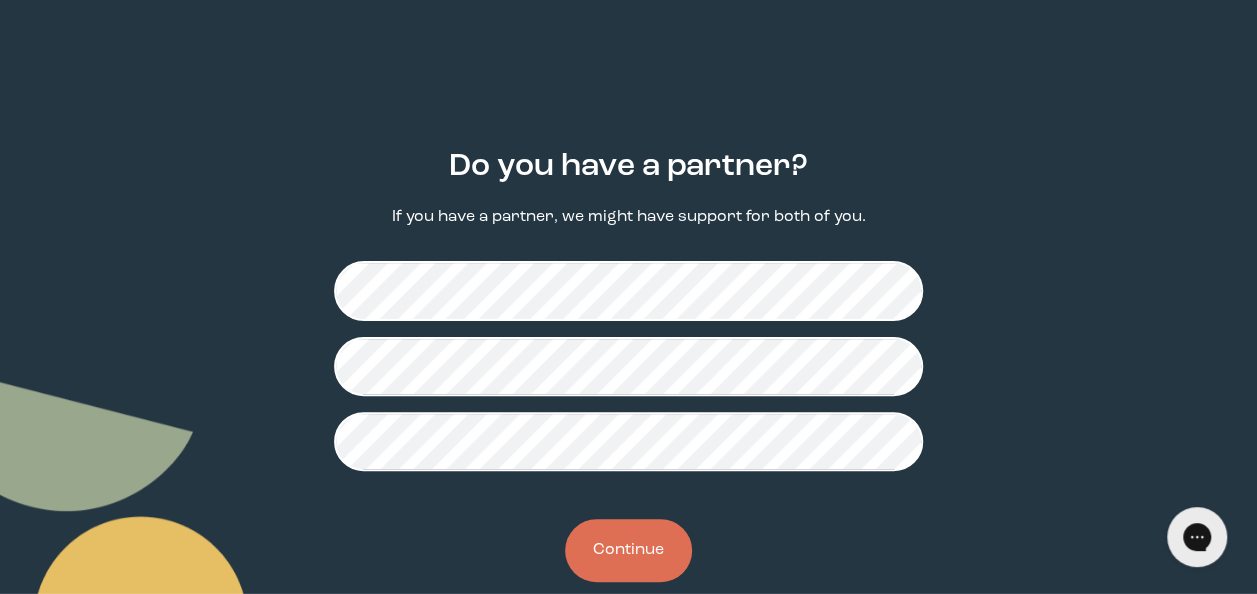 click on "Continue" at bounding box center [628, 550] 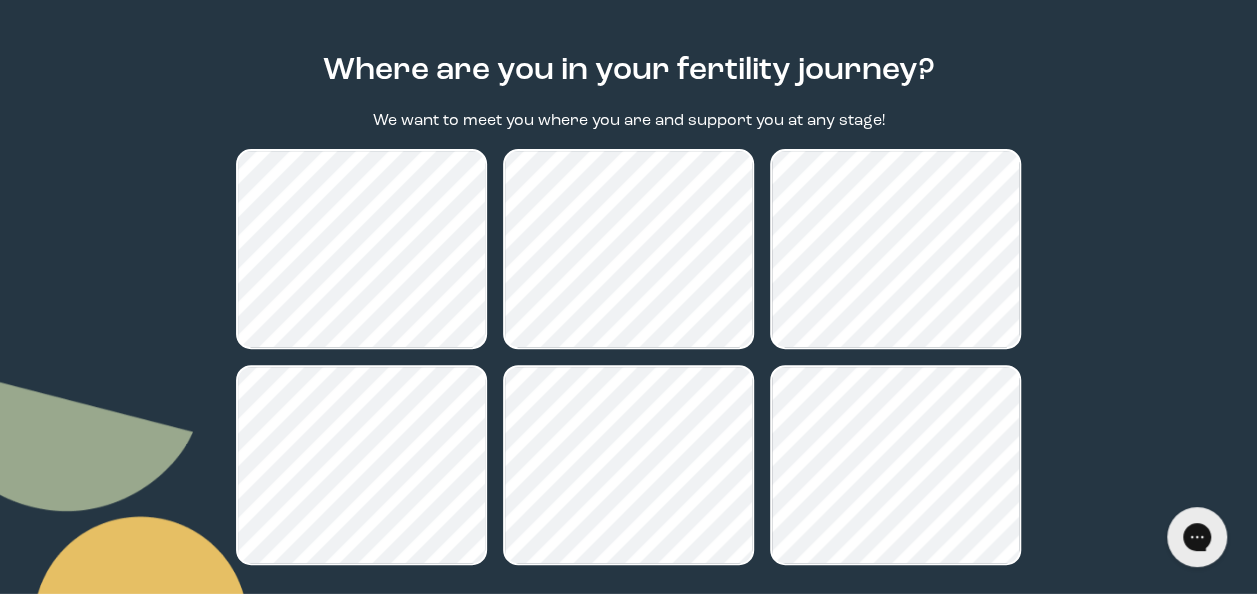 scroll, scrollTop: 188, scrollLeft: 0, axis: vertical 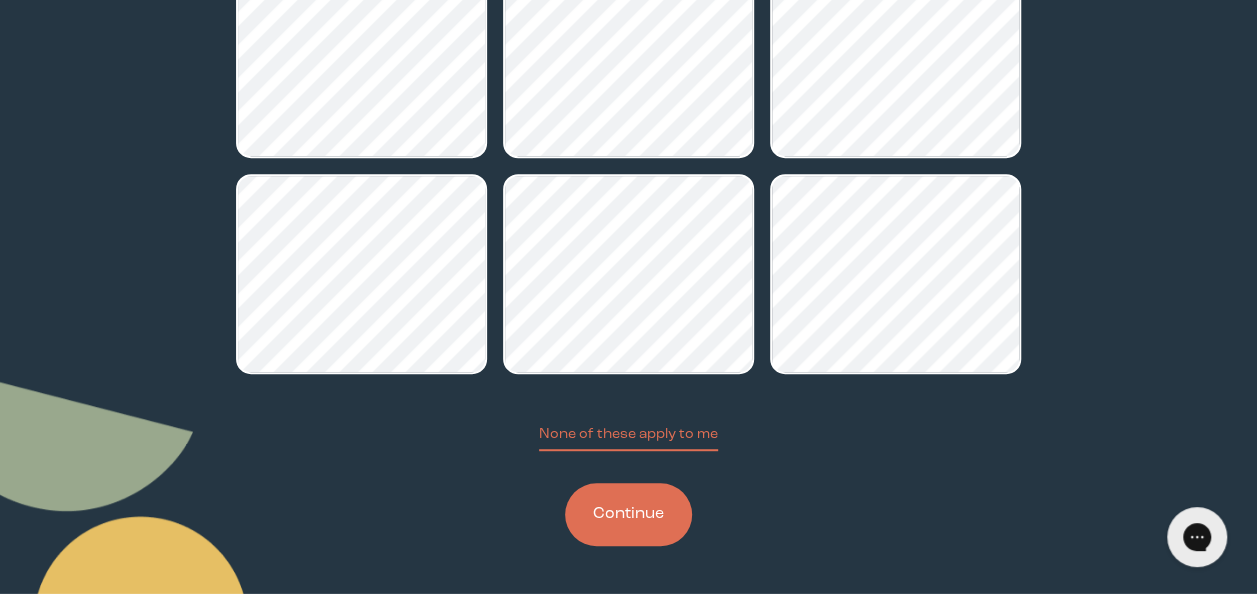 click on "Continue" at bounding box center [628, 514] 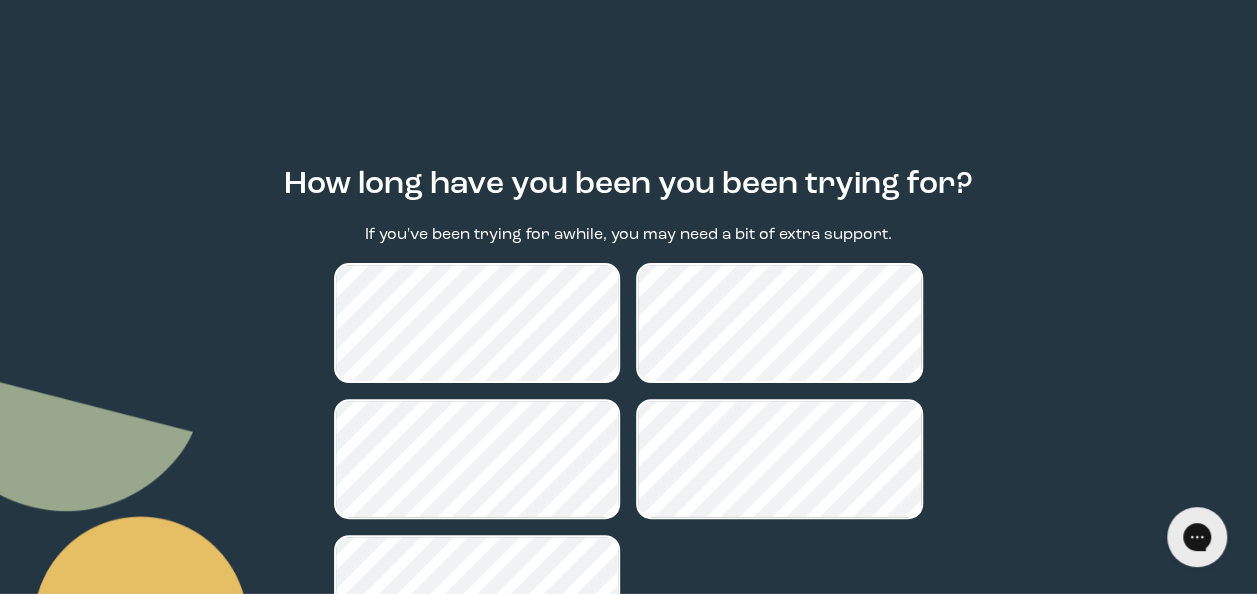 scroll, scrollTop: 0, scrollLeft: 0, axis: both 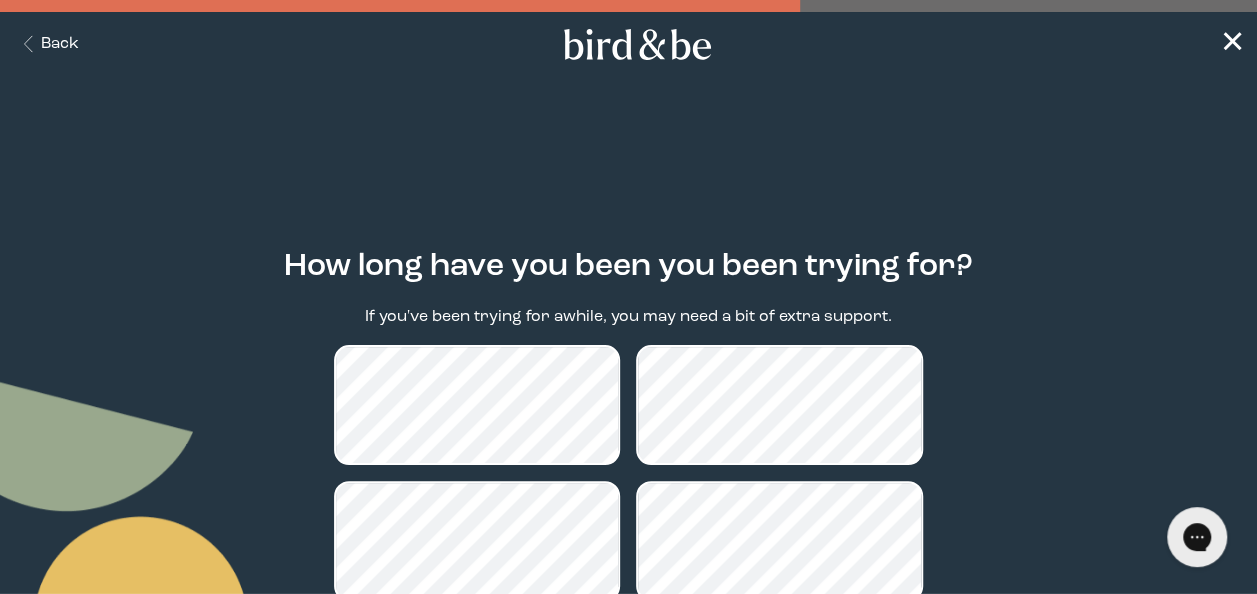 click on "Back" at bounding box center [47, 44] 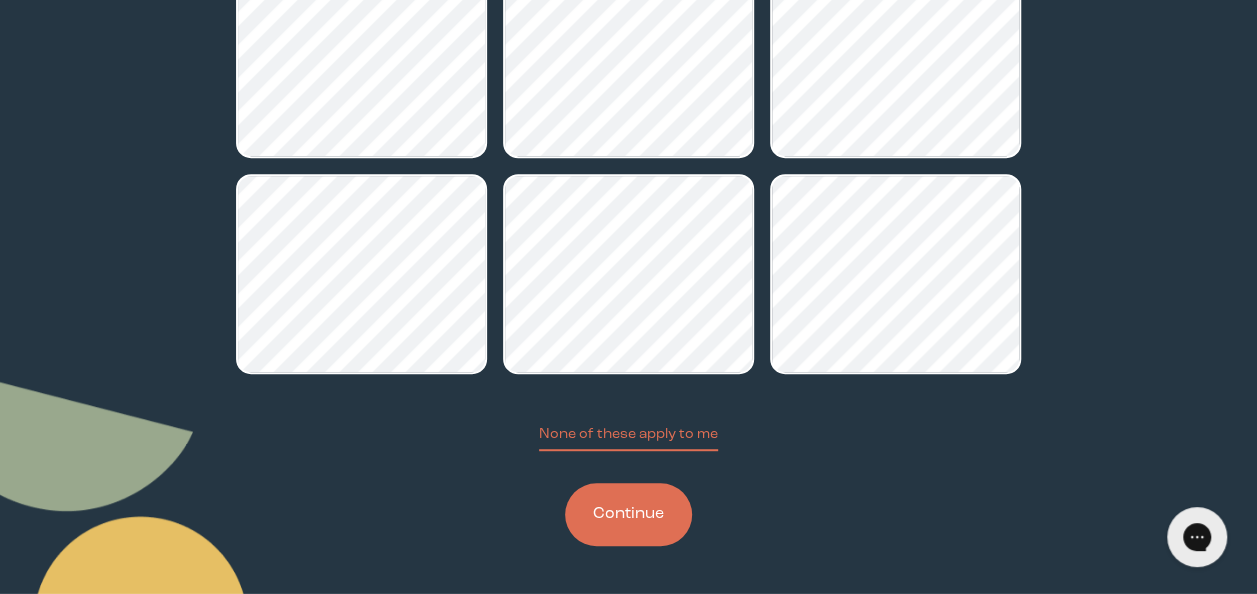 click on "Continue" at bounding box center (628, 514) 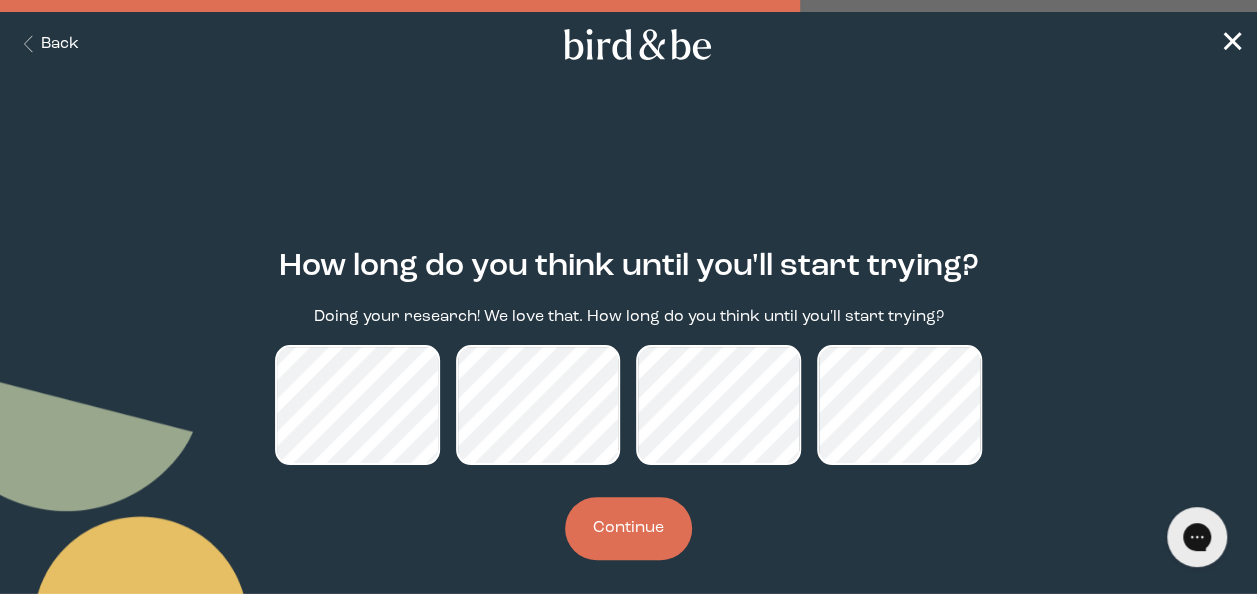 click on "Continue" at bounding box center (628, 528) 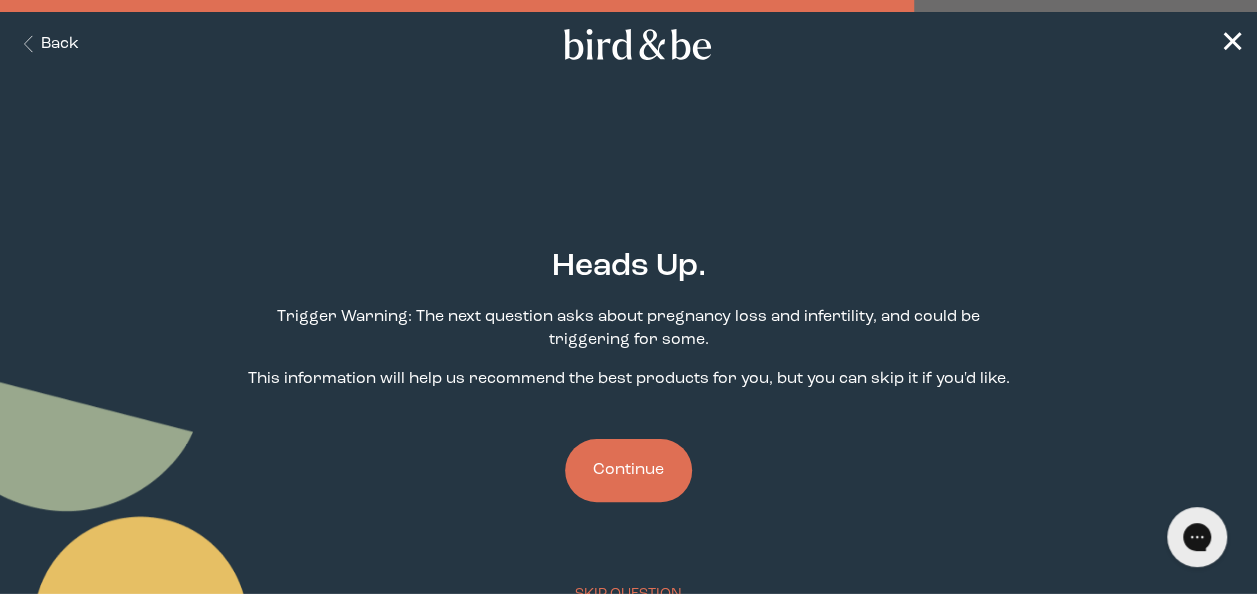 click on "Continue" at bounding box center [628, 470] 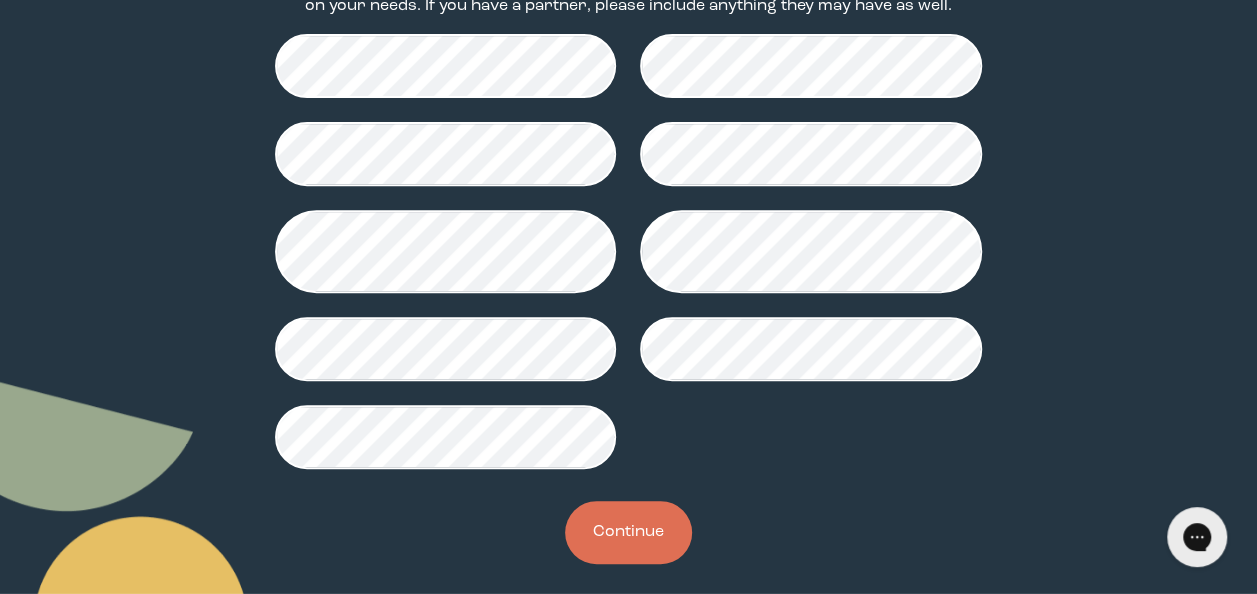 scroll, scrollTop: 352, scrollLeft: 0, axis: vertical 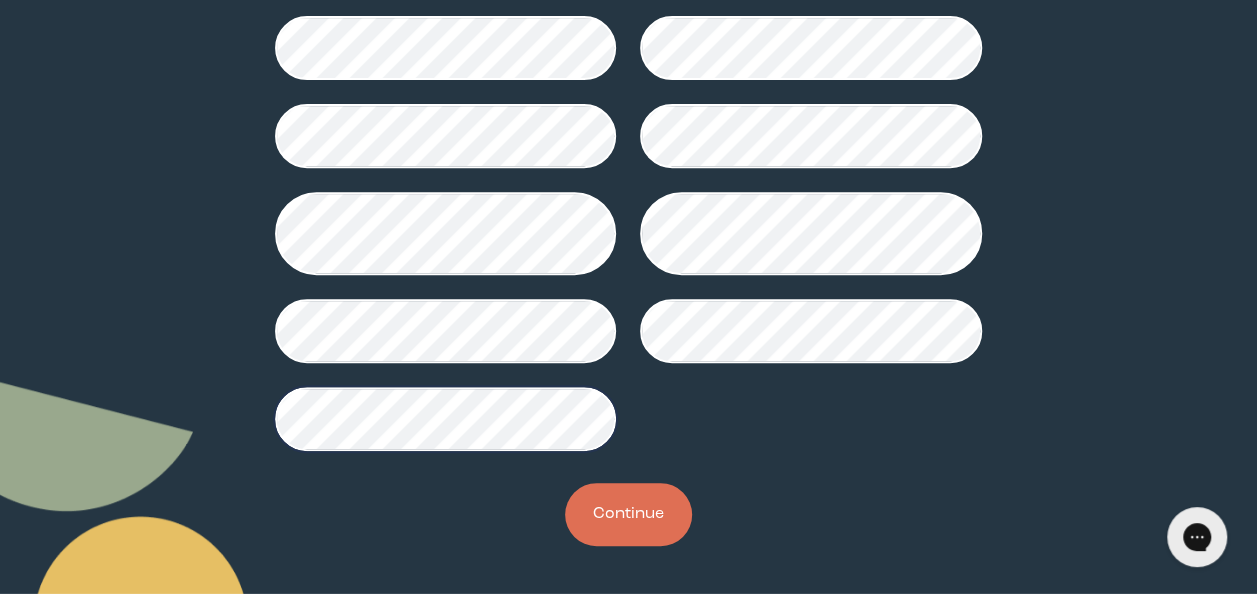 click on "Continue" at bounding box center [628, 514] 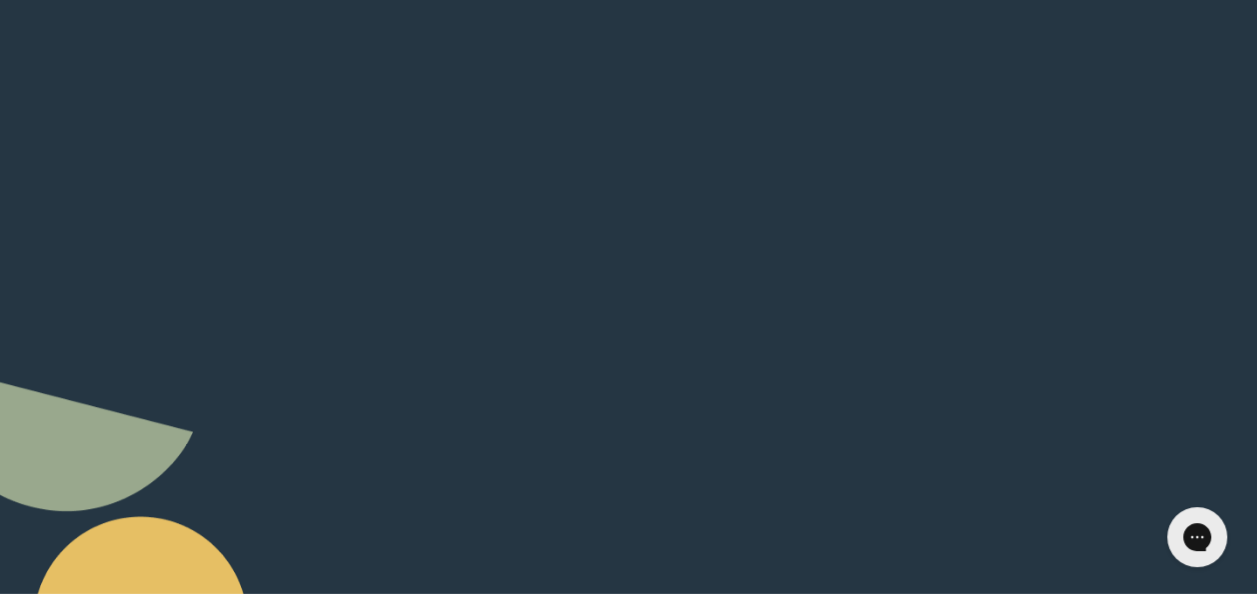 scroll, scrollTop: 0, scrollLeft: 0, axis: both 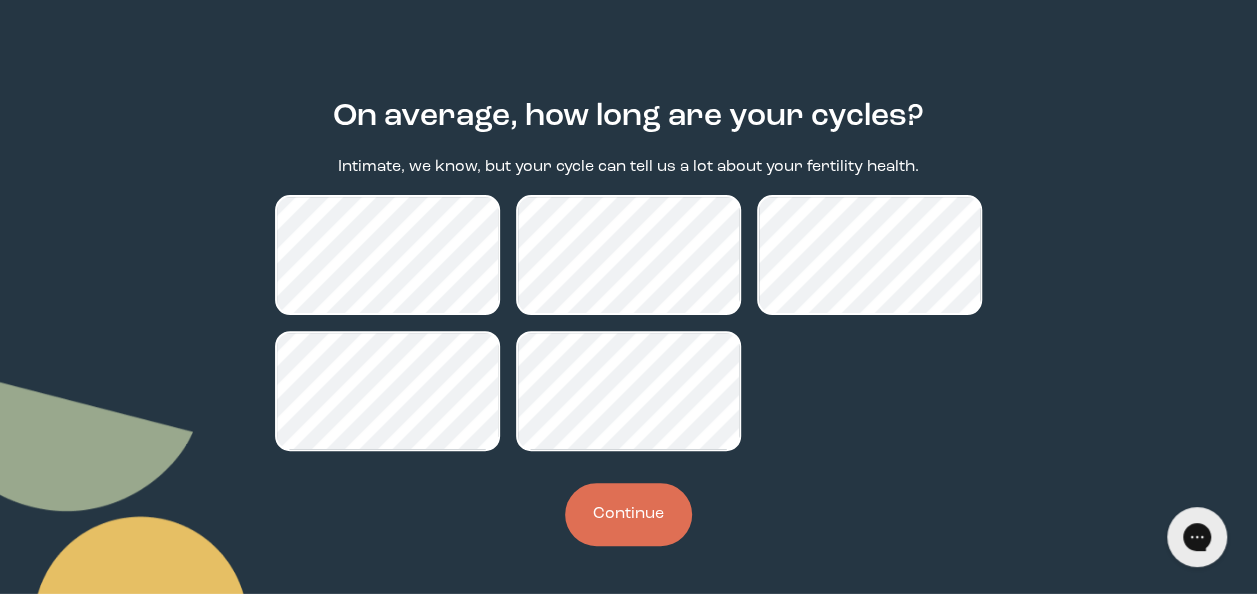click on "Continue" at bounding box center [628, 514] 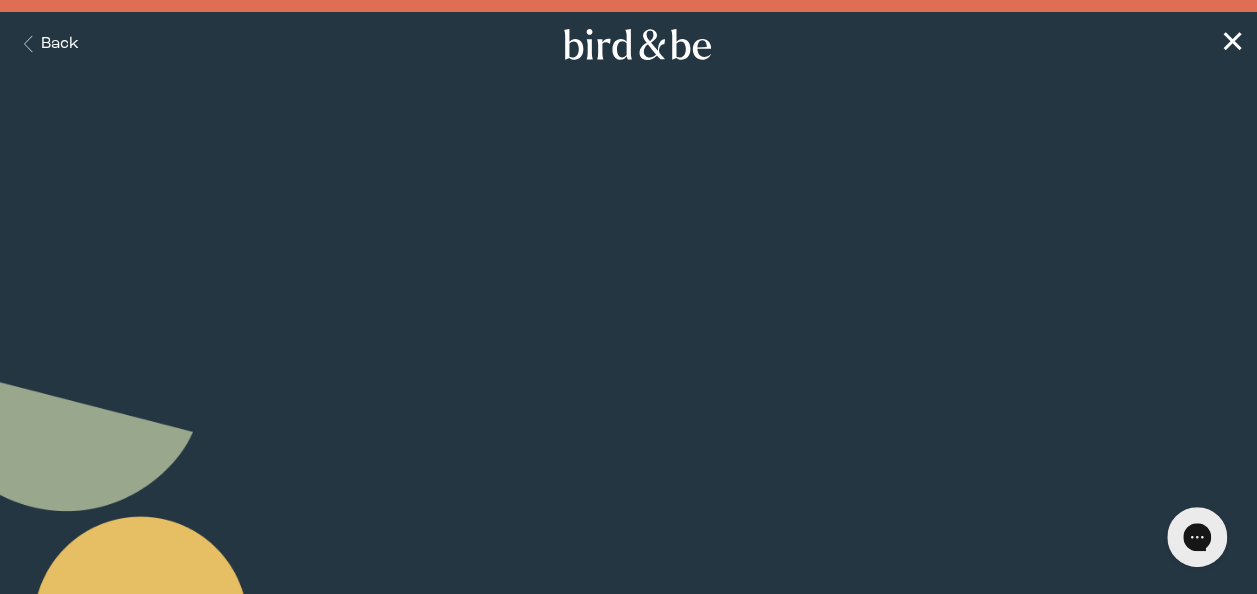 scroll, scrollTop: 0, scrollLeft: 0, axis: both 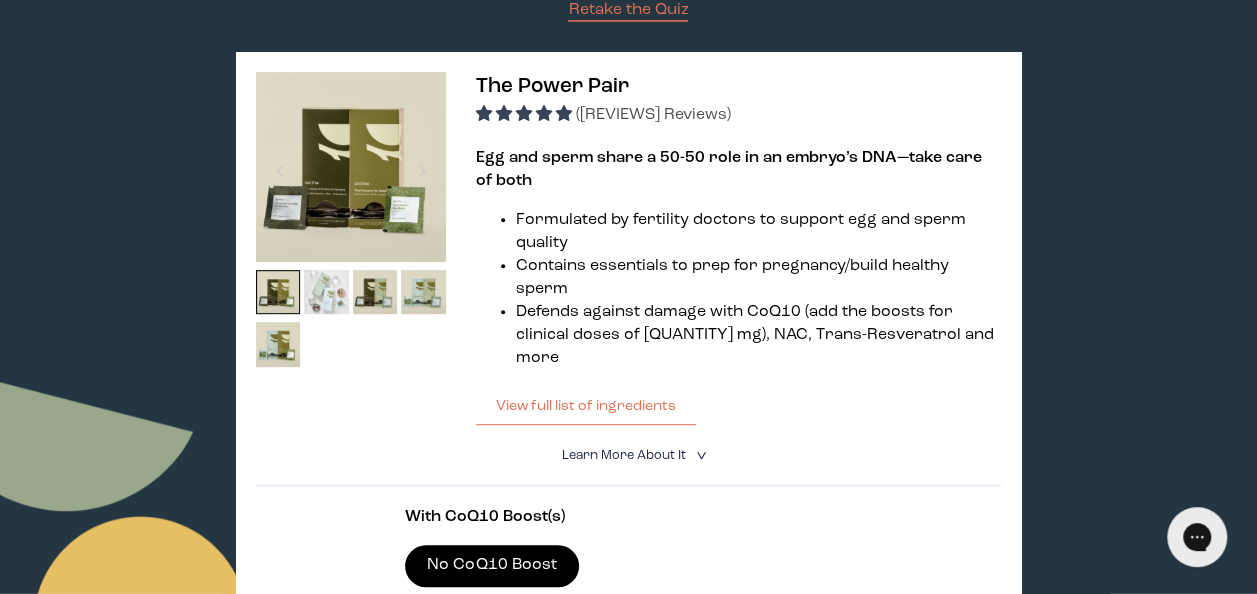 click at bounding box center [326, 292] 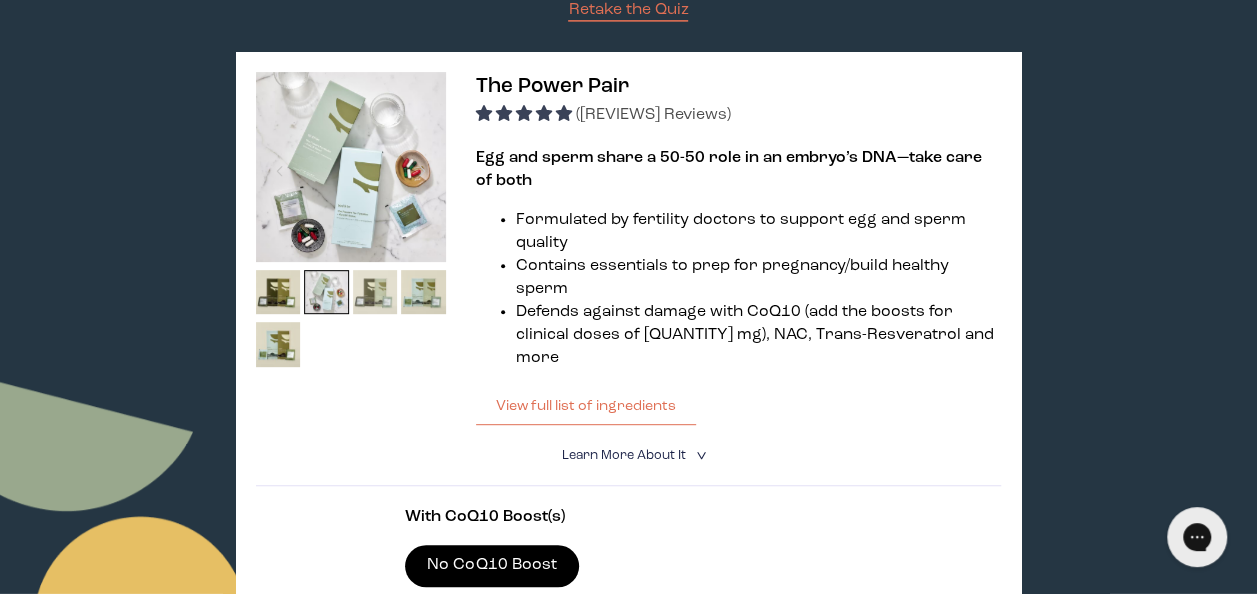 click at bounding box center (375, 292) 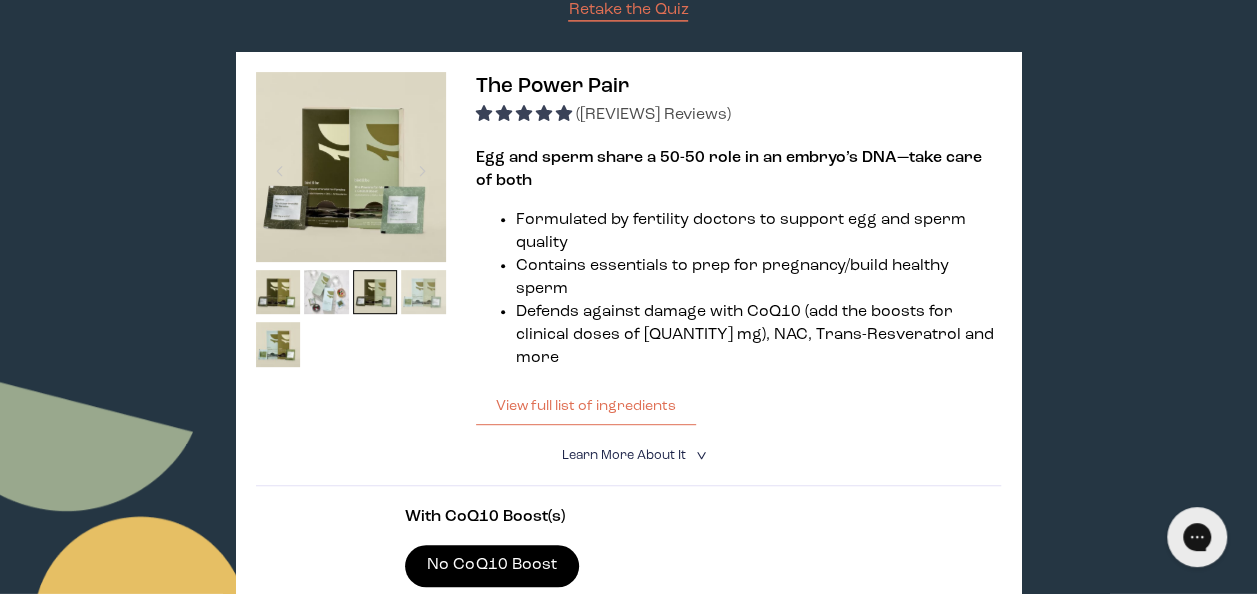 click at bounding box center (423, 292) 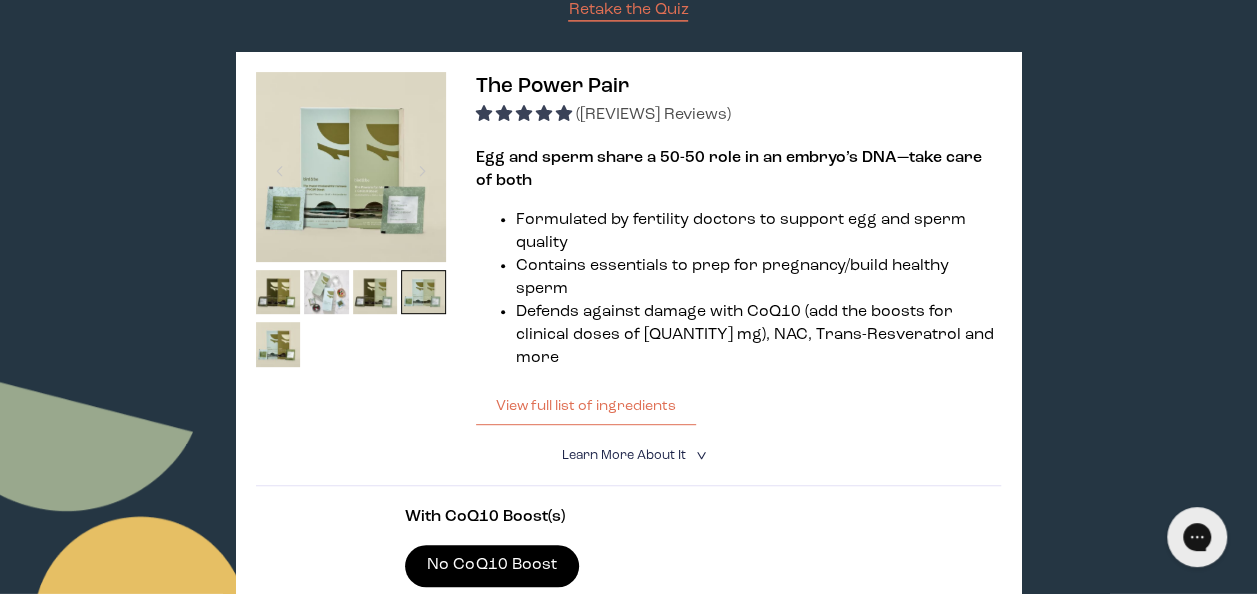 click at bounding box center [278, 344] 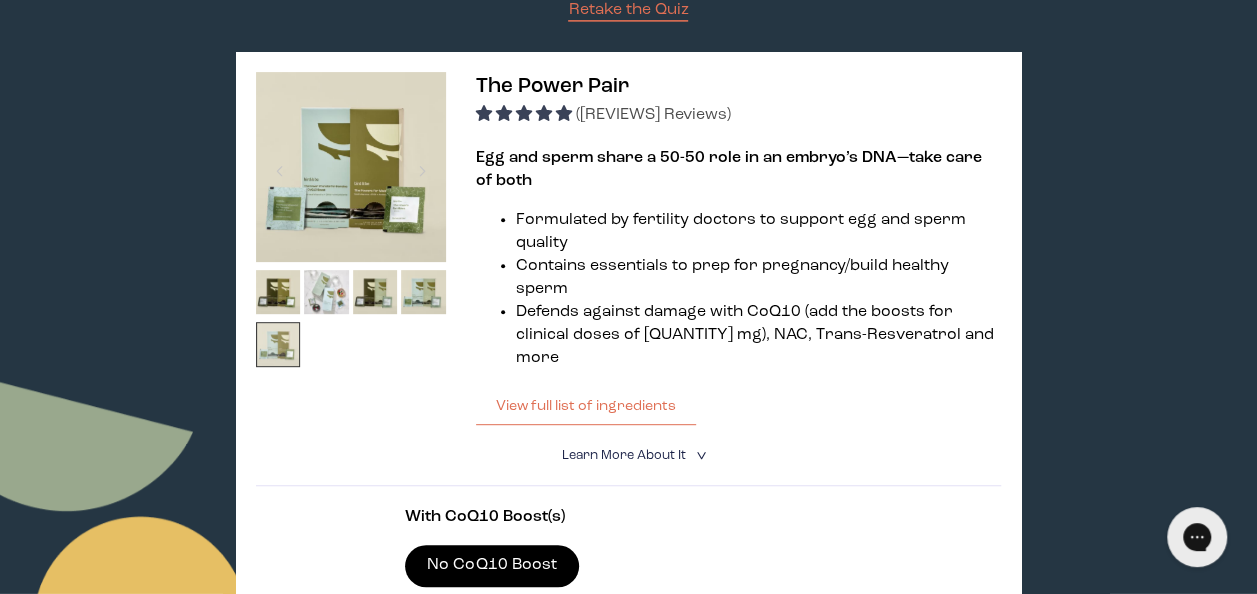 click at bounding box center (278, 344) 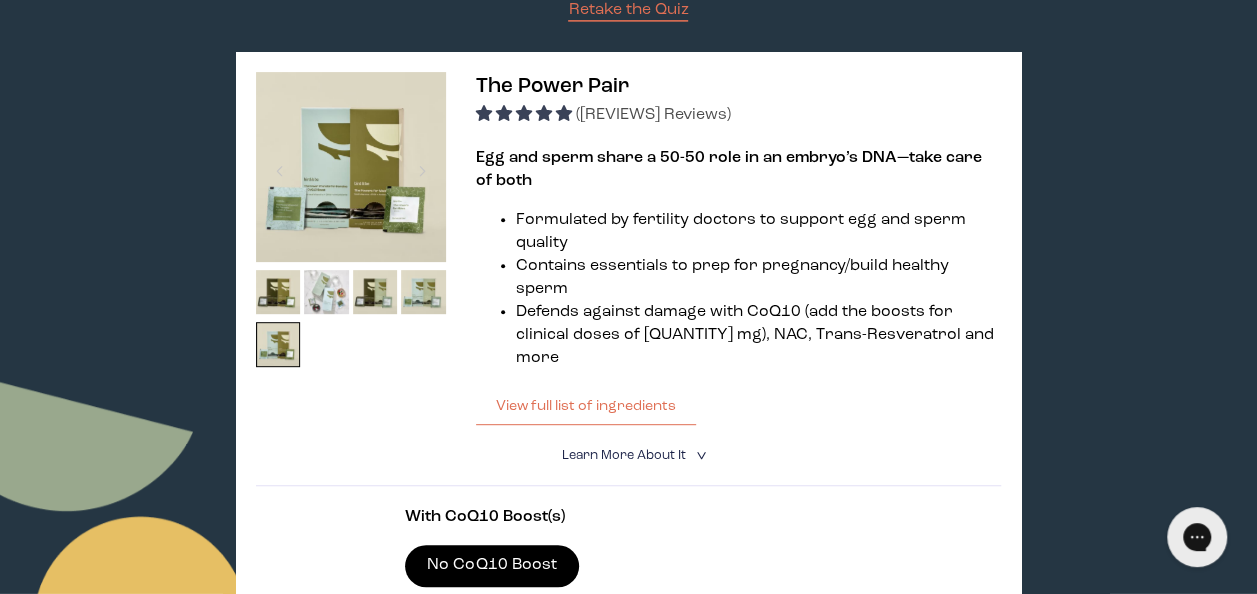 click on "Learn More About it" at bounding box center (623, 455) 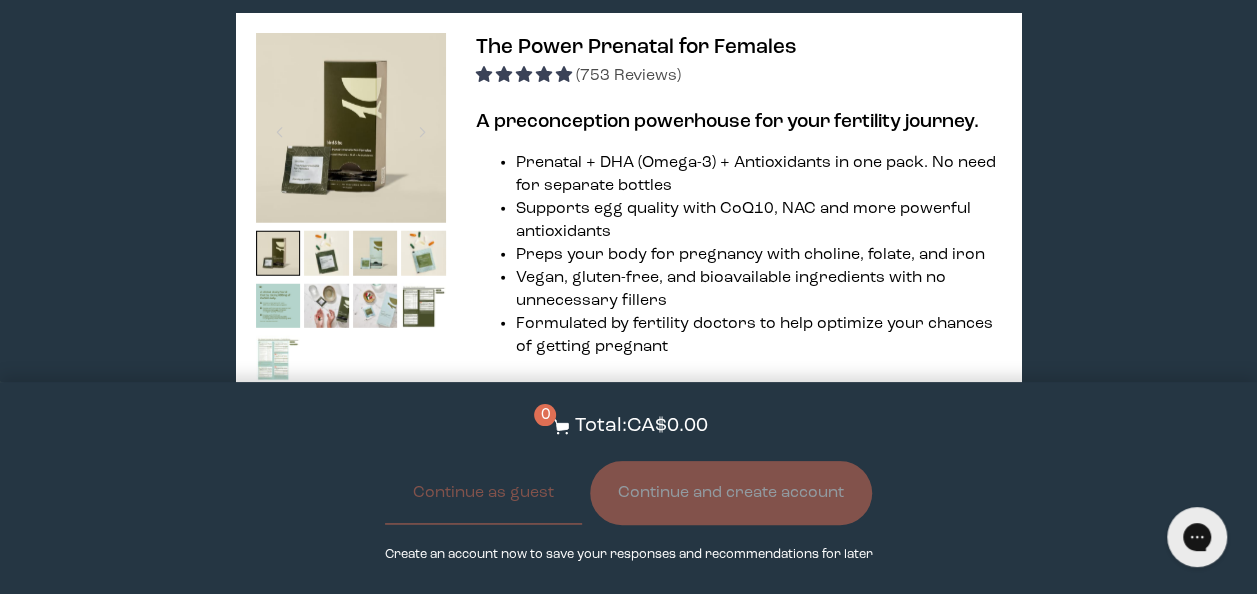 scroll, scrollTop: 2600, scrollLeft: 0, axis: vertical 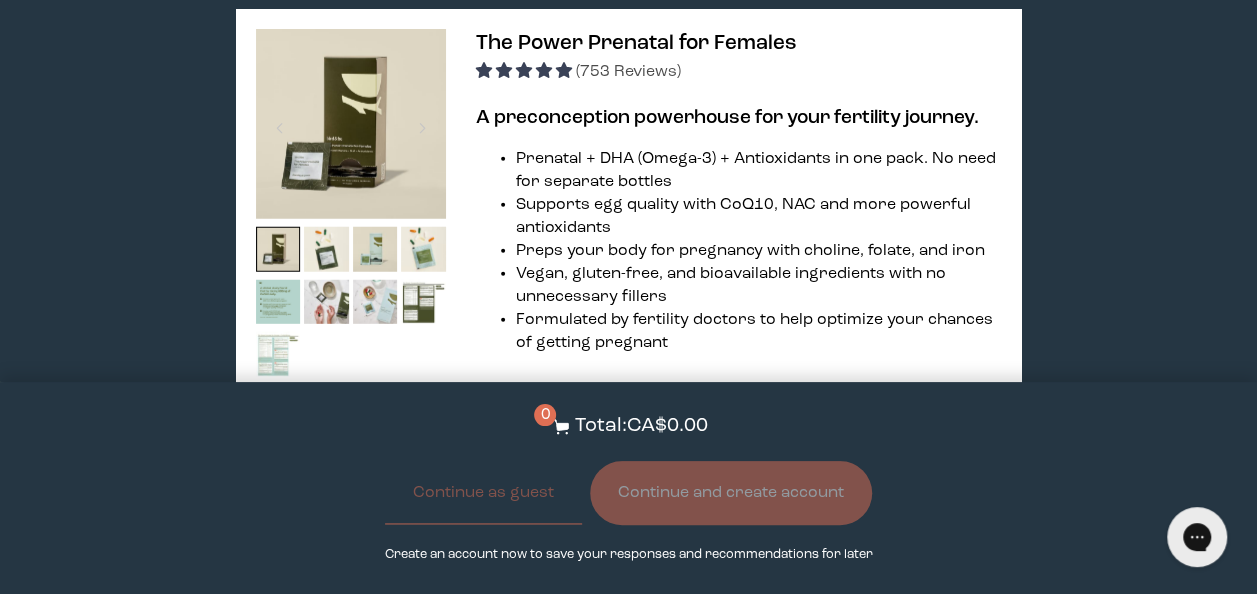click on "Hooray! We have your supplements ready. We've matched you with these products based on your responses to our quiz. If something doesn't look quite right with your recommendations, please   let us know. Retake the Quiz The Power Pair         (78  Reviews)   Egg and sperm share a 50-50 role in an embryo’s DNA—take care of both
Formulated by fertility doctors to support egg and sperm quality
Contains essentials to prep for pregnancy/build healthy sperm
Defends against damage with CoQ10 (add the boosts for clinical doses of 600 mg), NAC, Trans-Resveratrol and more
View full list of ingredients List of ingredients ✖
Power Prenatal for Males
supplement facts
Serving Size:   1 Sachet (7 Capsules)
Servings per box:   30
ingredient
Vitamin A (as Vitamin A Palmitate)     540 mcg RAE    60% DV
Vitamin B1 (as Thiamine)     5 mg    417% DV
Vitamin B2 (as Riboflavin)     1.5 mg    115% DV
Vitamin B3 (as Niacinamide)     30 mg    188% DV" at bounding box center (628, 991) 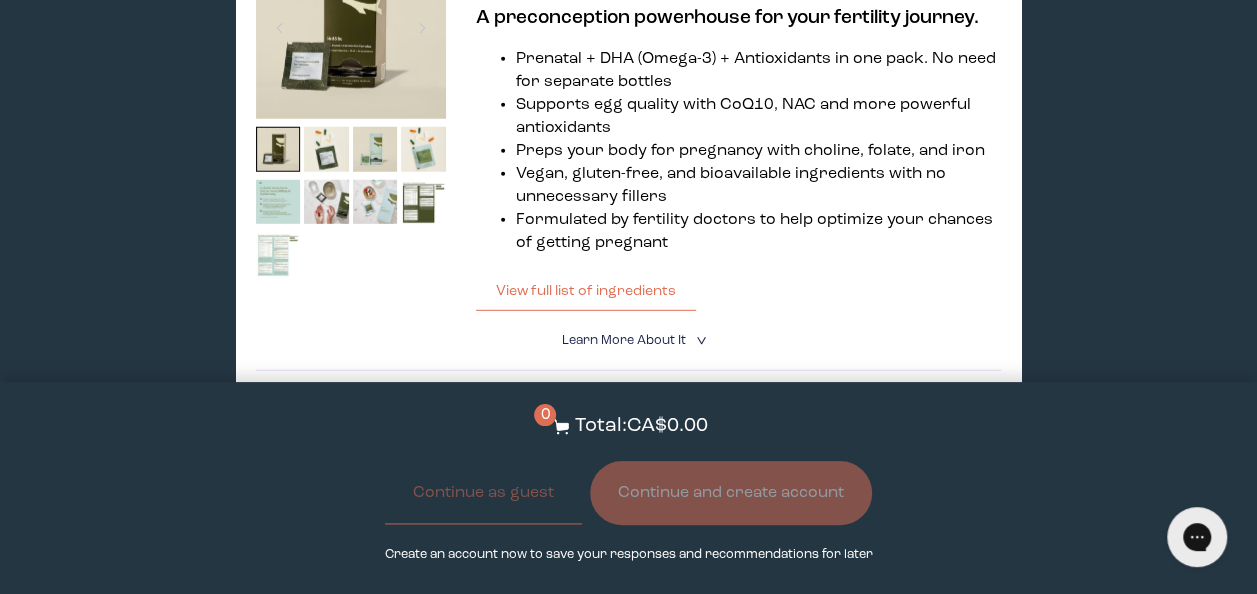 click at bounding box center (278, 202) 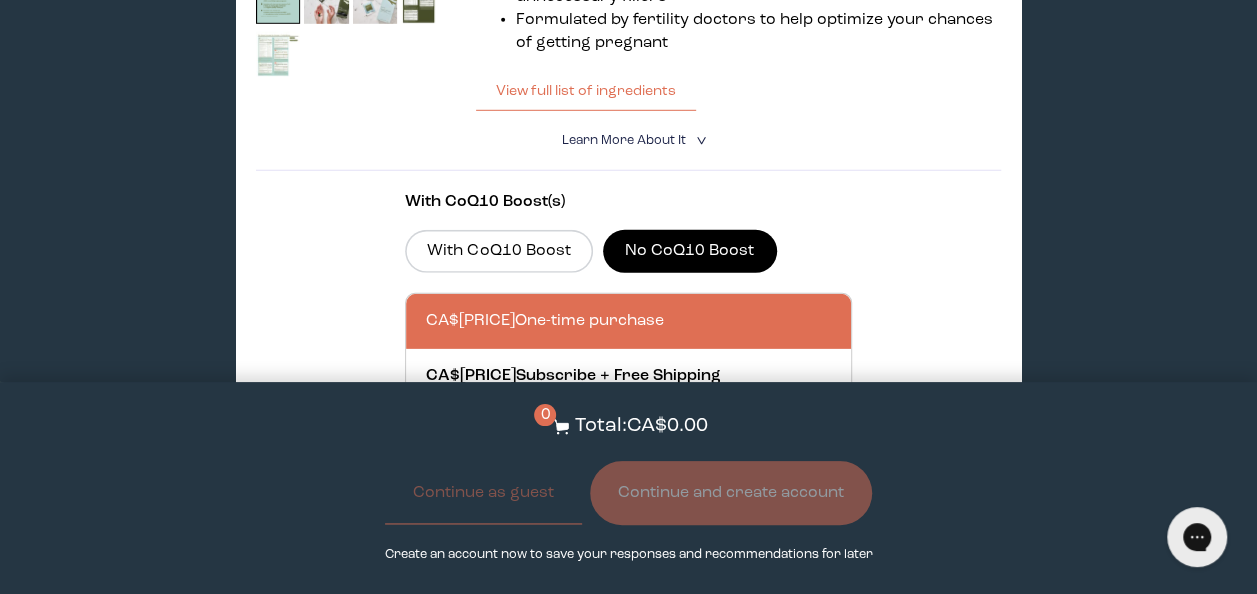 scroll, scrollTop: 3100, scrollLeft: 0, axis: vertical 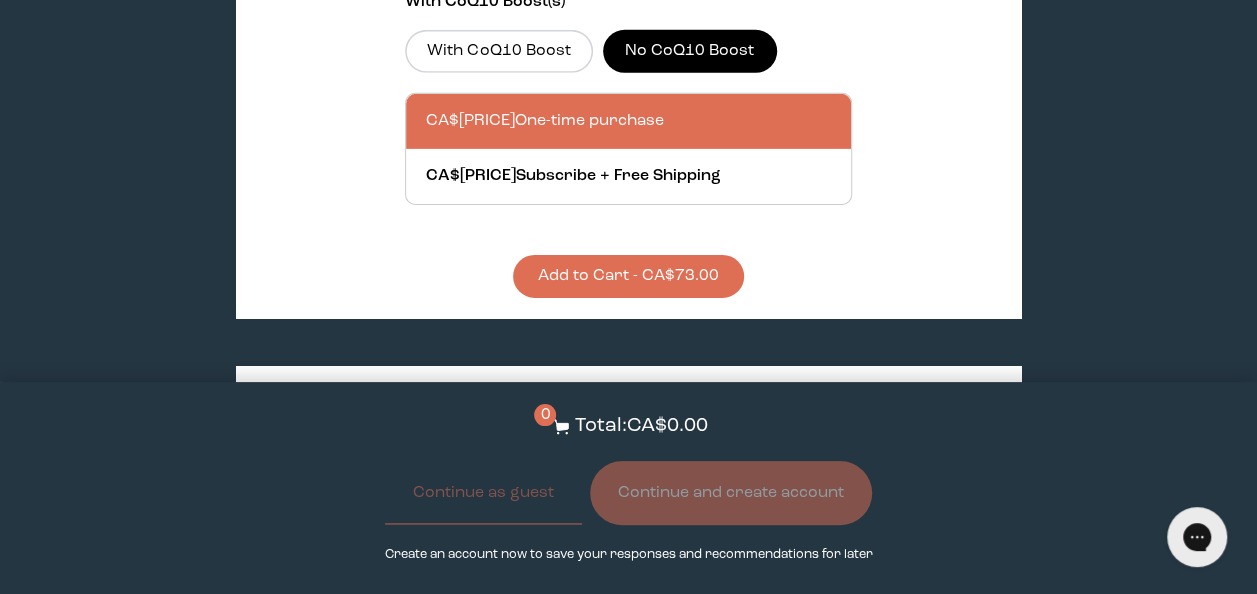 click on "Add to Cart - CA$73.00" at bounding box center [628, 276] 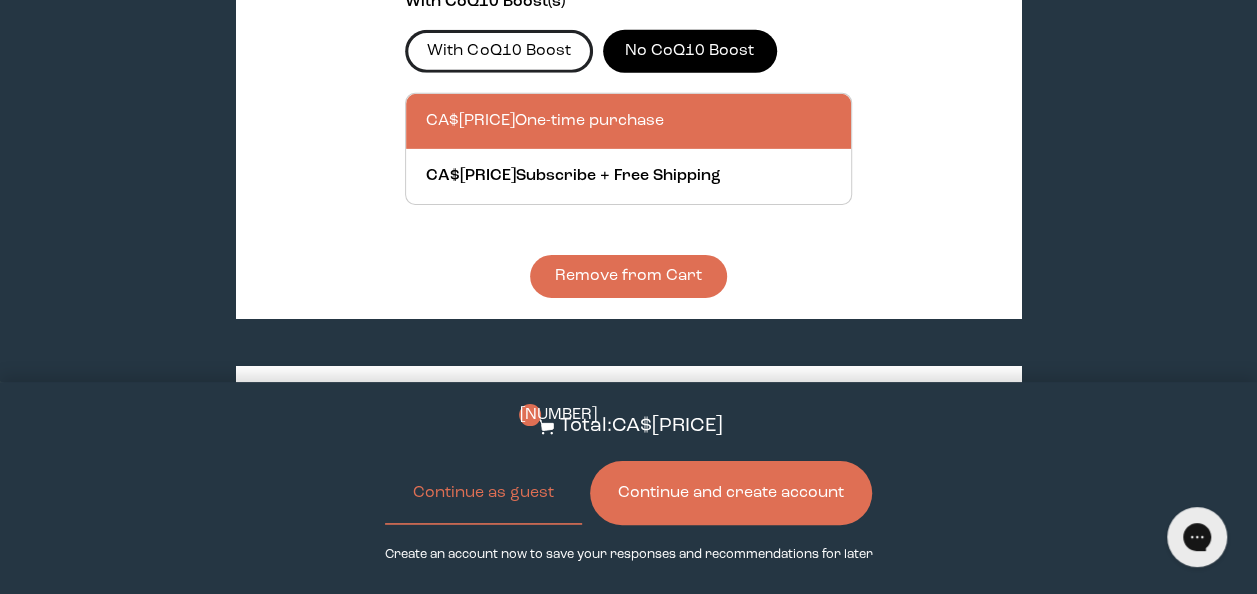 click on "With CoQ10 Boost" at bounding box center [499, 51] 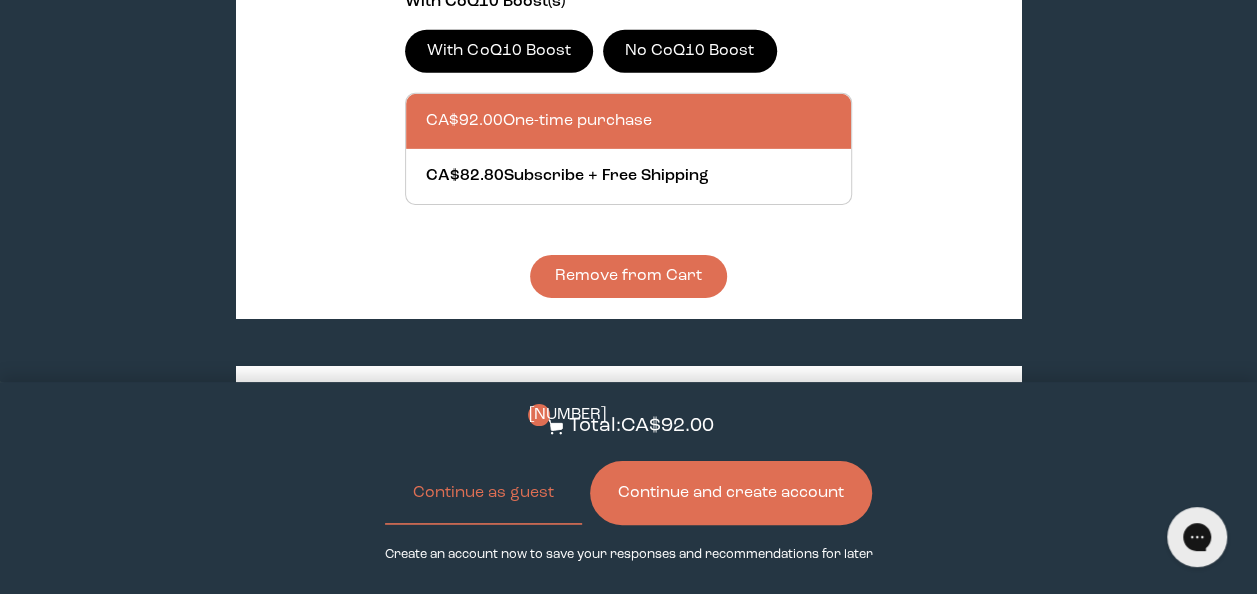 click on "No CoQ10 Boost" at bounding box center [690, 51] 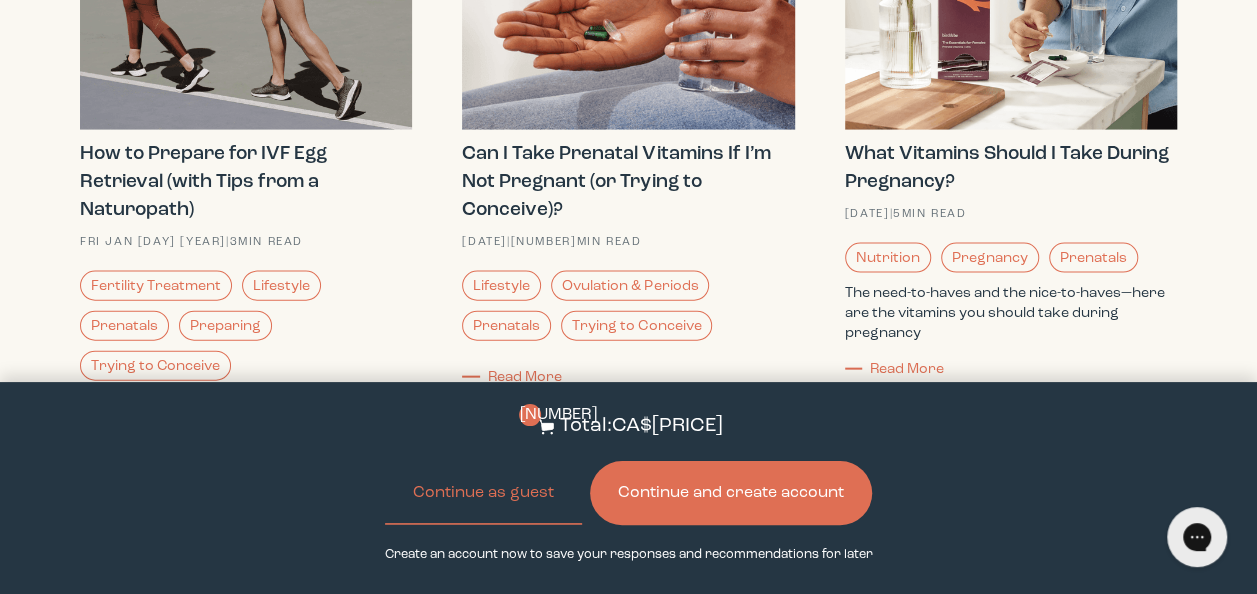 scroll, scrollTop: 5900, scrollLeft: 0, axis: vertical 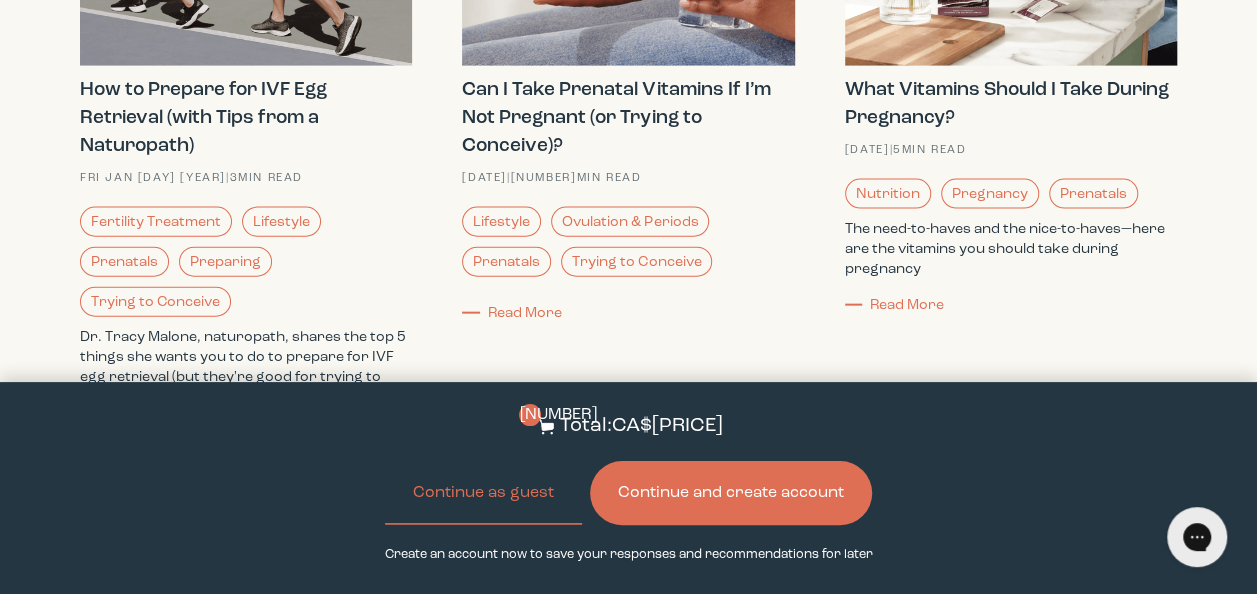 click on "Continue and create account" at bounding box center (731, 493) 